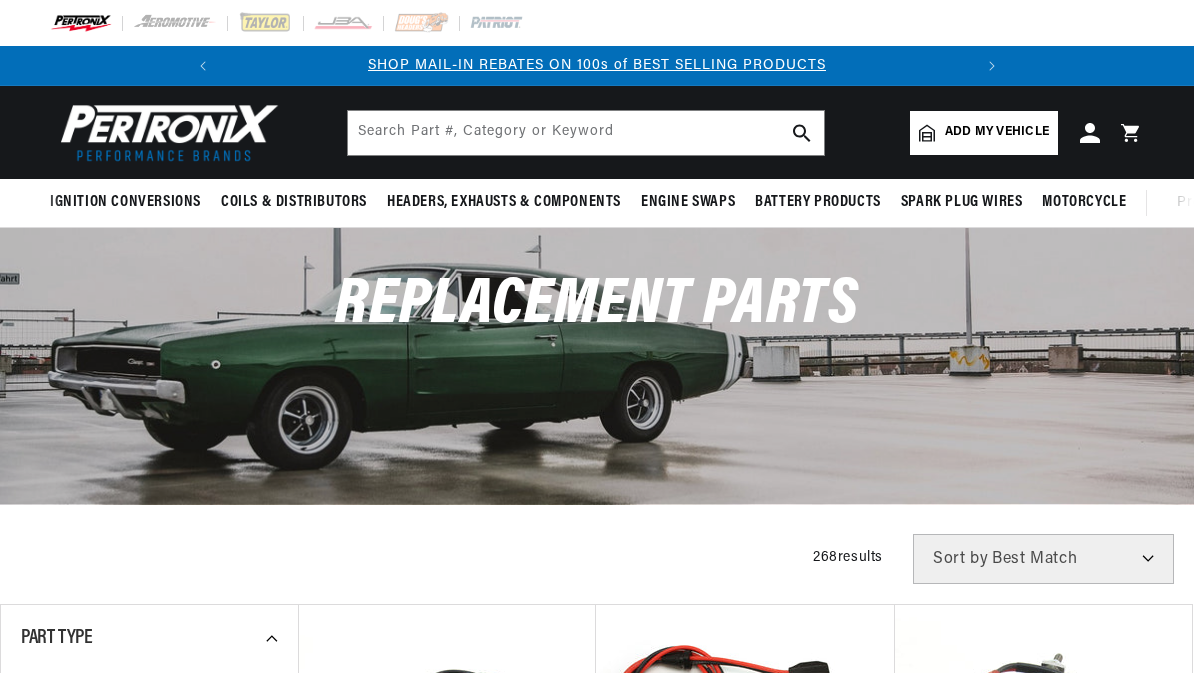 scroll, scrollTop: 0, scrollLeft: 0, axis: both 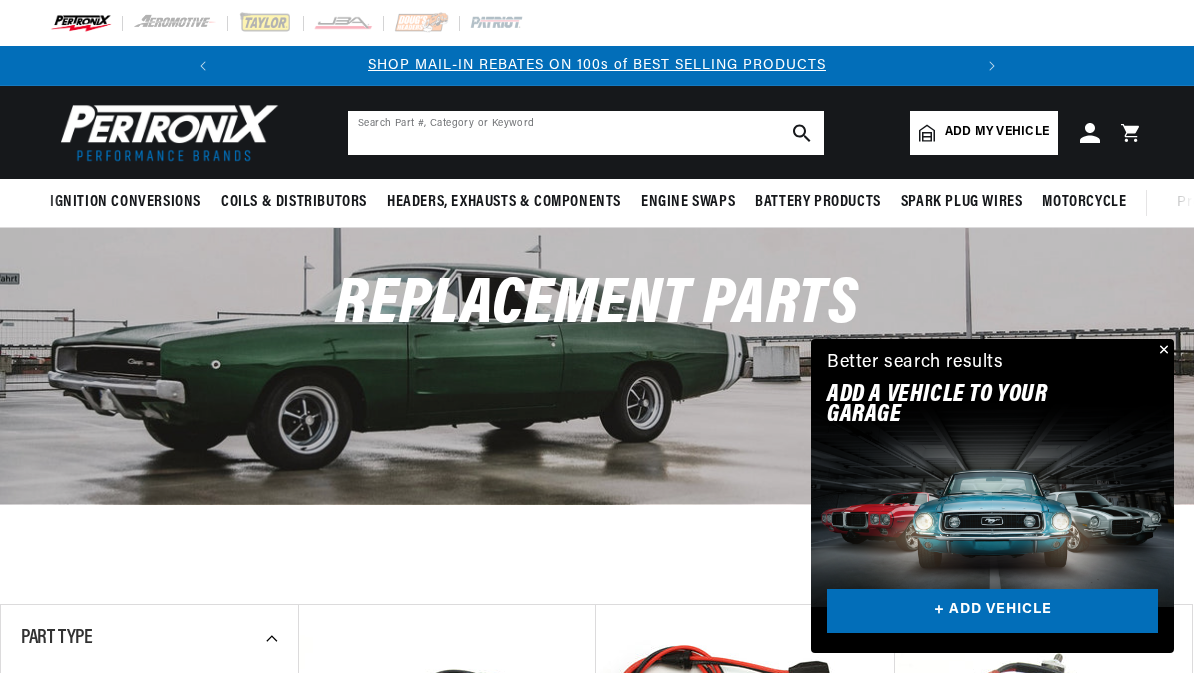 click 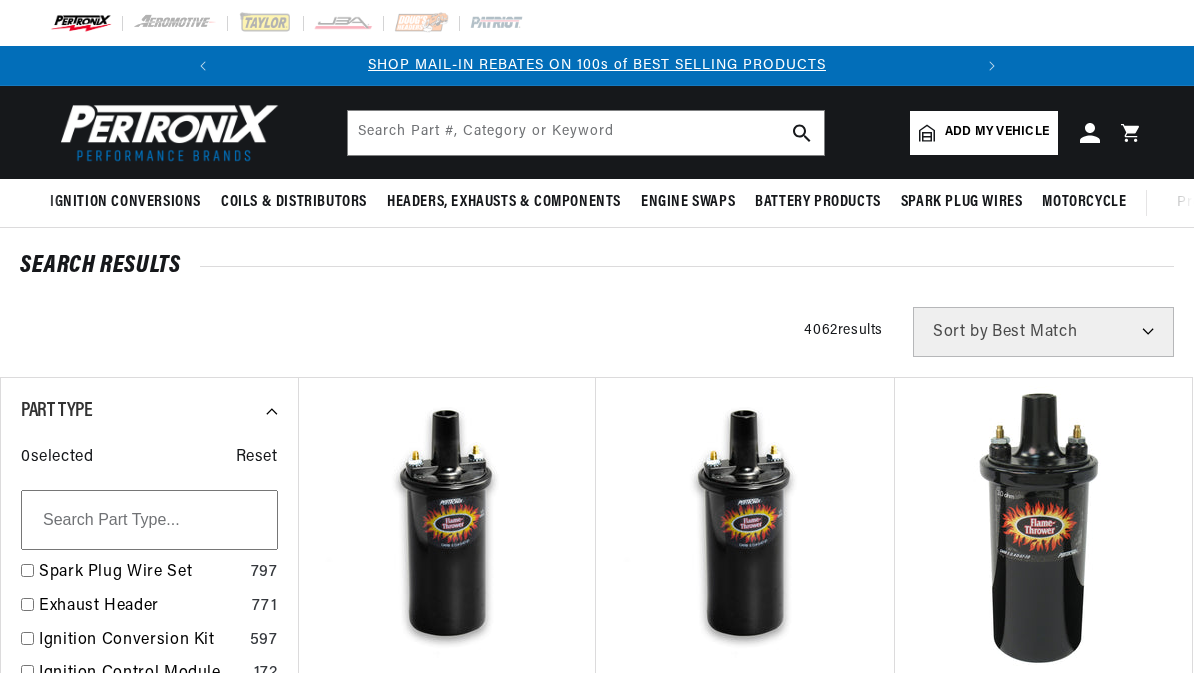 scroll, scrollTop: 0, scrollLeft: 0, axis: both 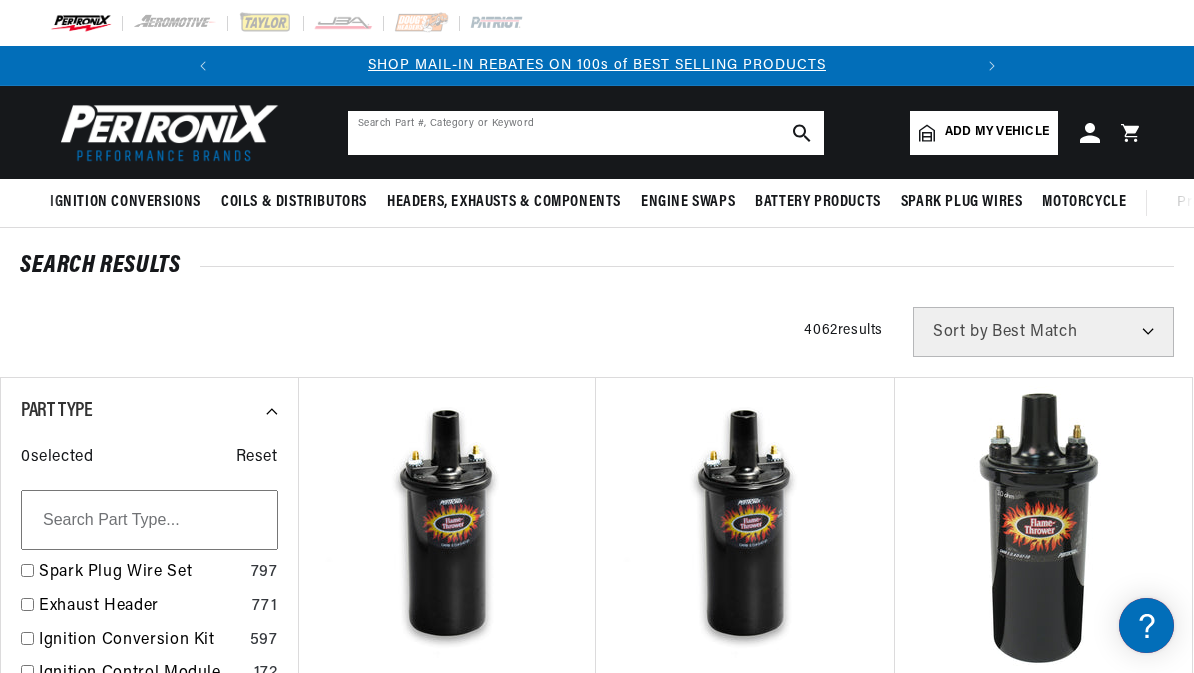 click at bounding box center (586, 133) 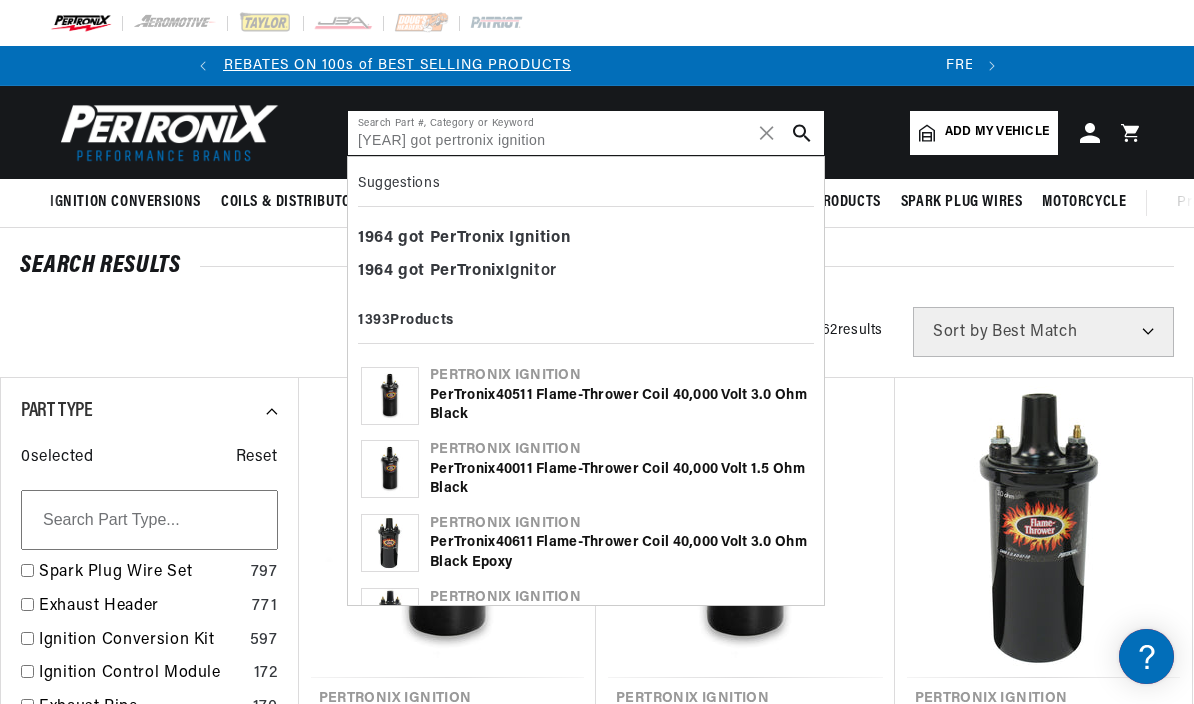 scroll, scrollTop: 0, scrollLeft: 0, axis: both 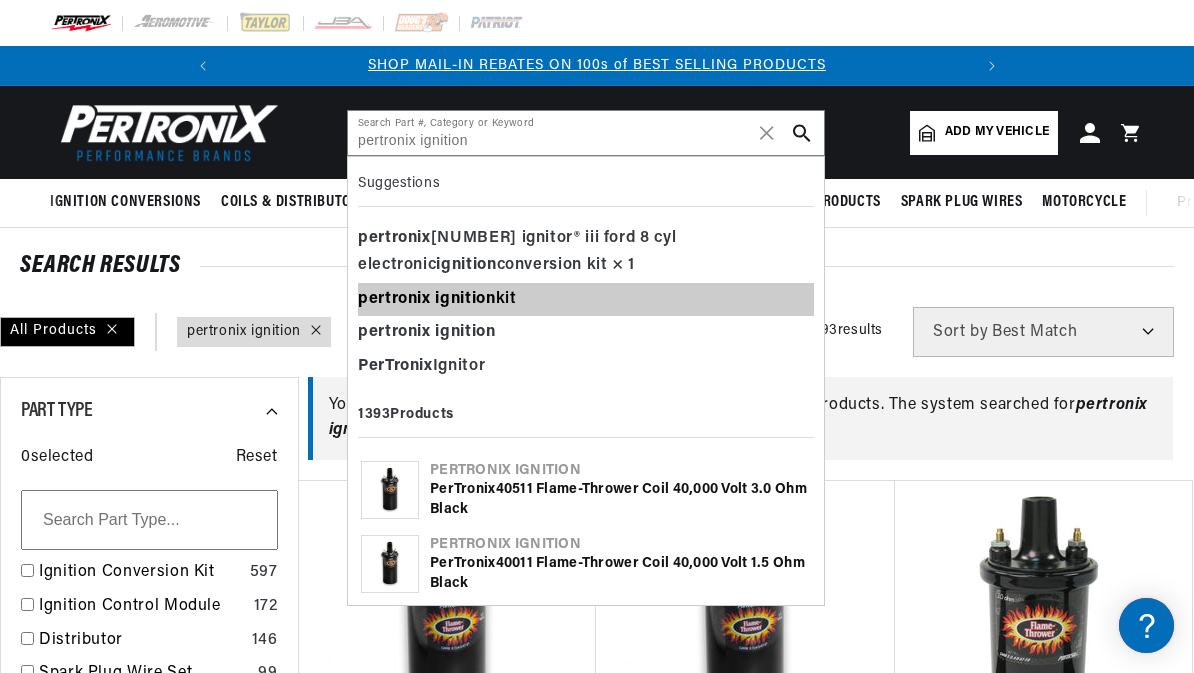 click on "ignition" at bounding box center (465, 299) 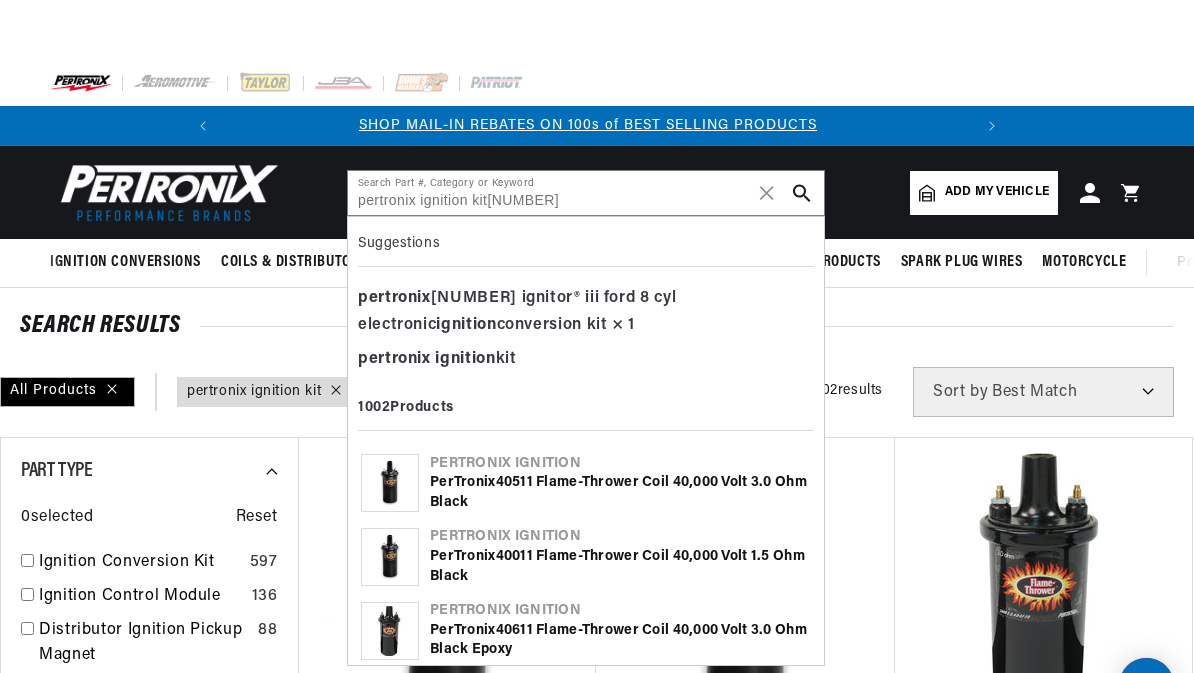 scroll, scrollTop: 0, scrollLeft: 0, axis: both 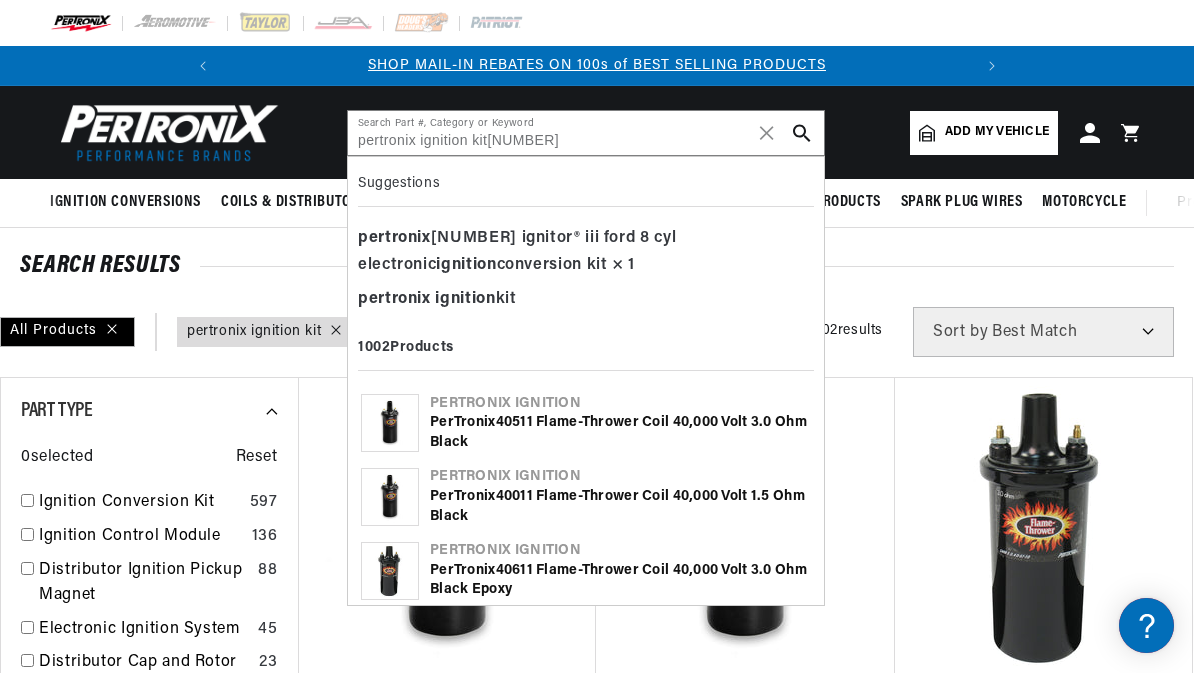 click 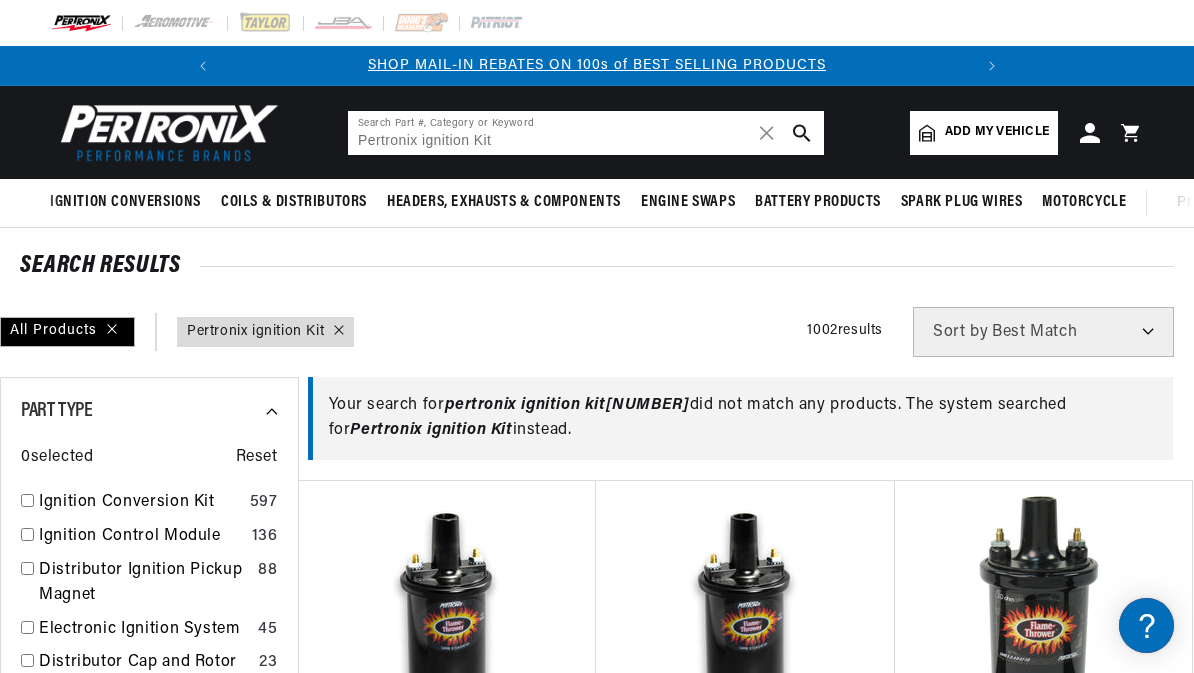 click on "Pertronix ignition Kit" at bounding box center (586, 133) 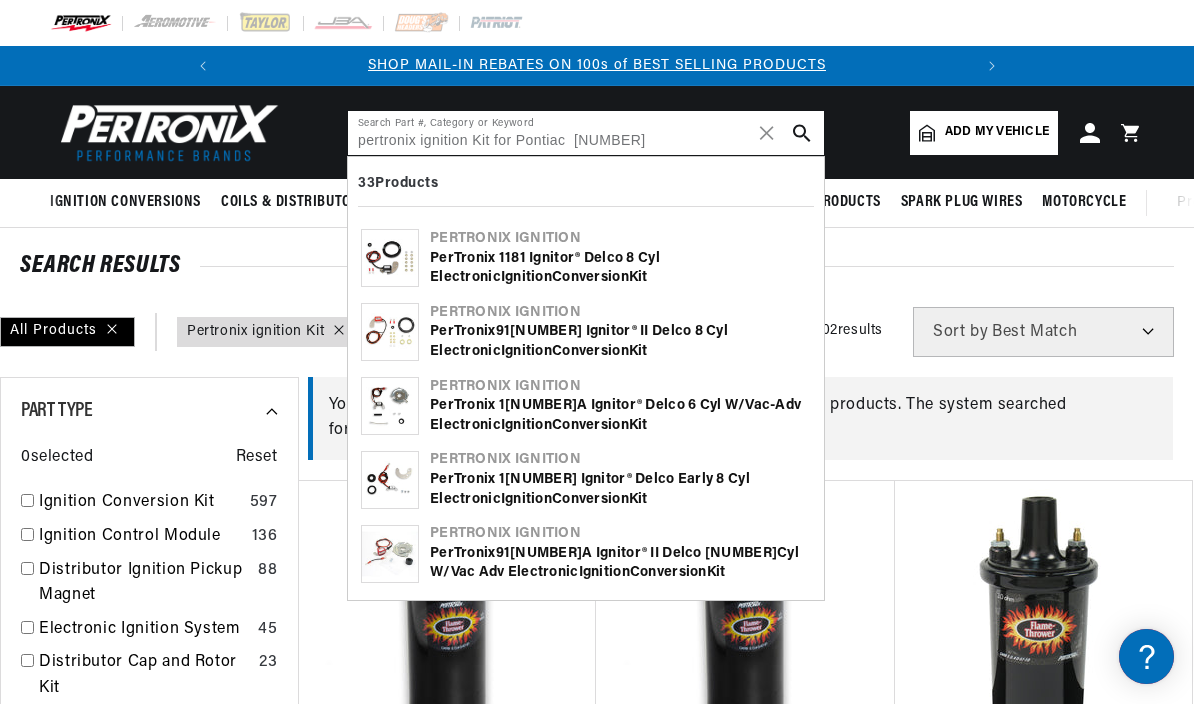 scroll, scrollTop: 0, scrollLeft: 0, axis: both 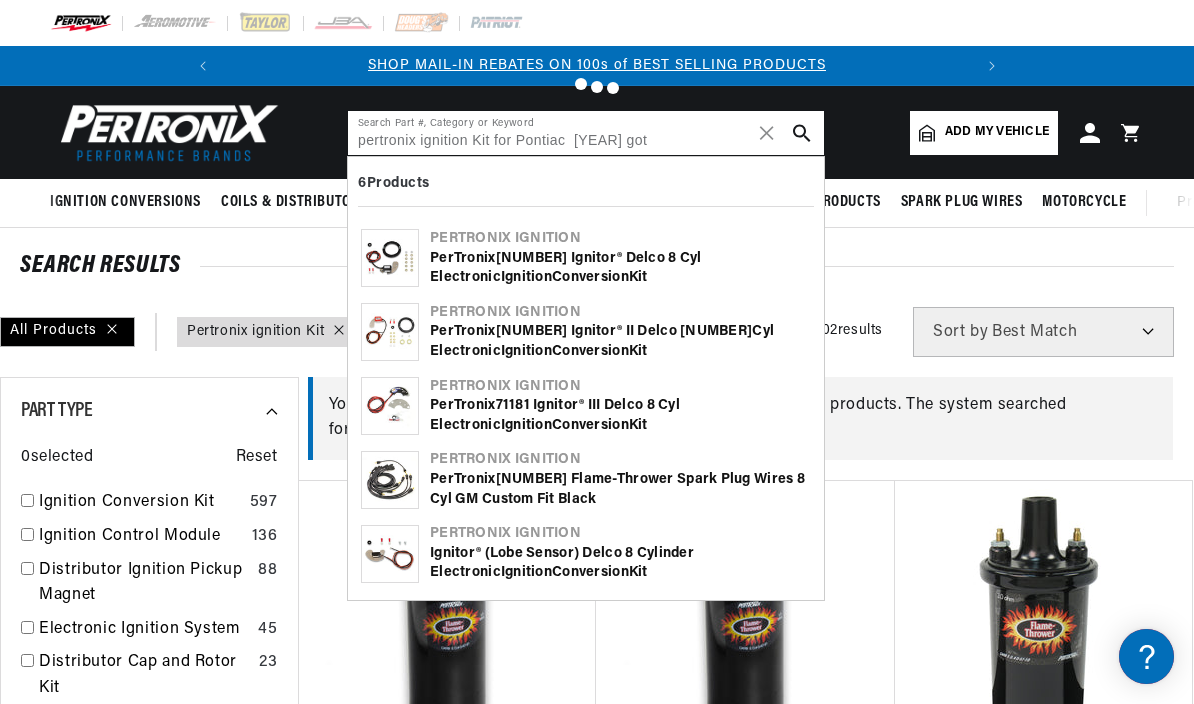 type on "pertronix ignition Kit for Pontiac  [YEAR] gto" 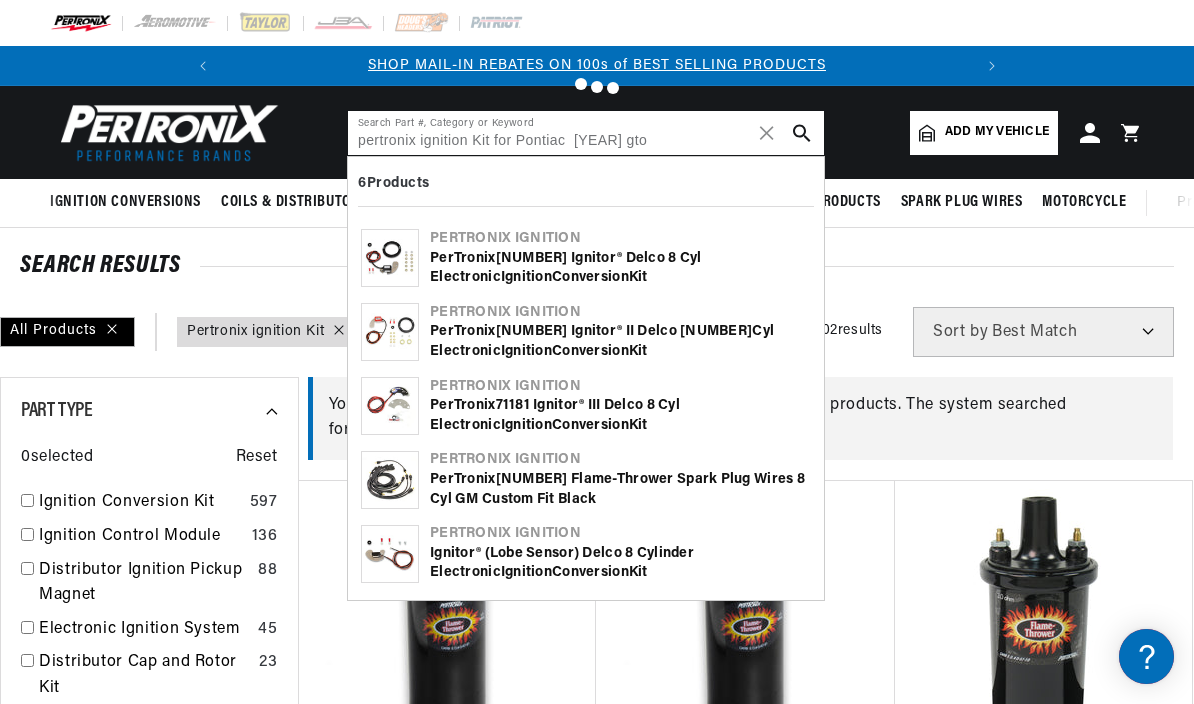 scroll, scrollTop: 0, scrollLeft: 747, axis: horizontal 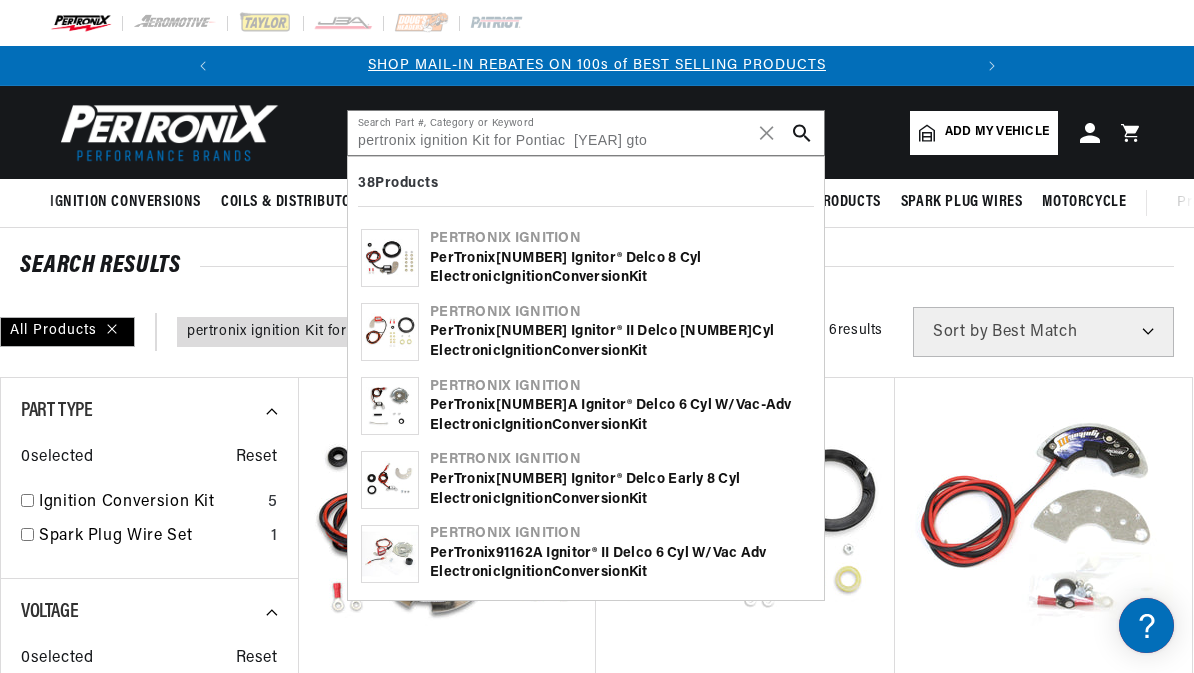 click on "[NUMBER]  Products" at bounding box center [398, 183] 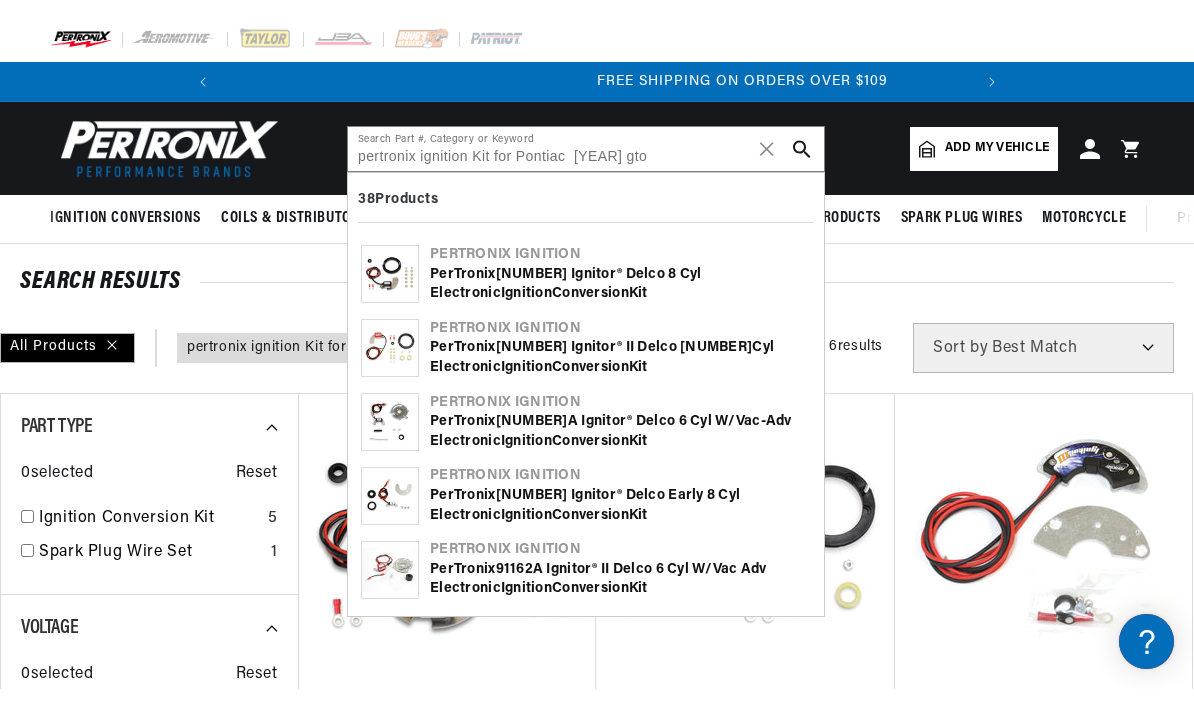 scroll, scrollTop: 0, scrollLeft: 747, axis: horizontal 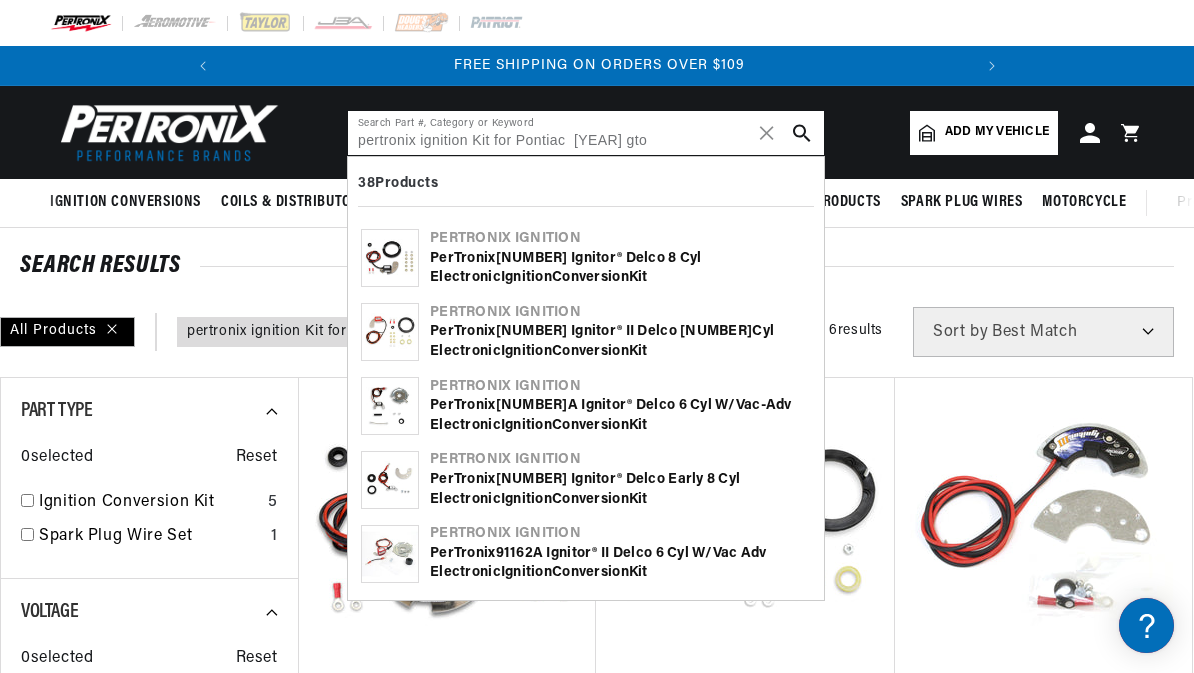 click on "pertronix ignition Kit for Pontiac  [YEAR] gto" at bounding box center [586, 133] 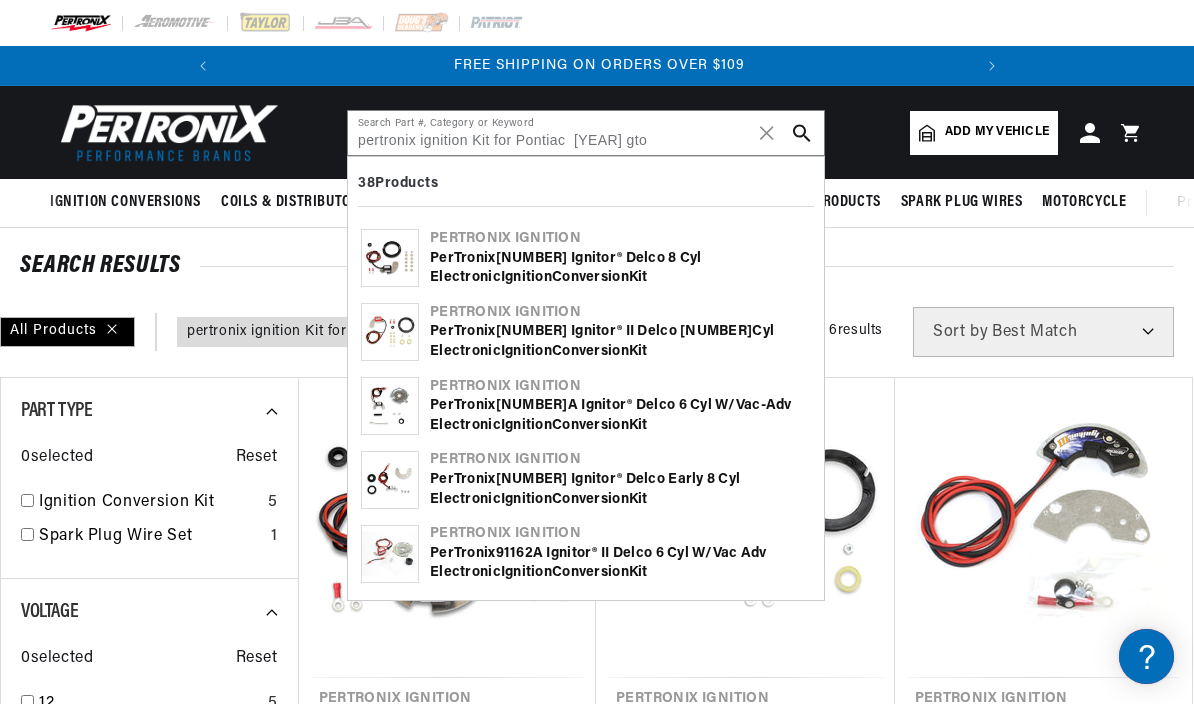 click at bounding box center (802, 133) 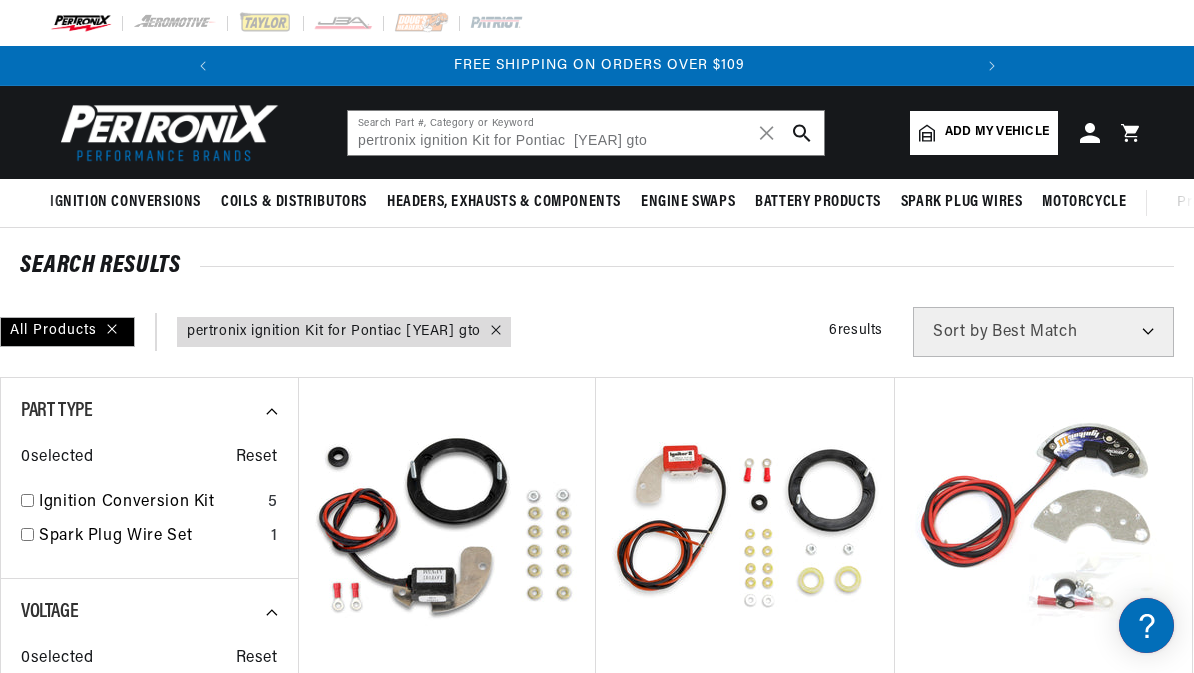 click on "✕" at bounding box center (767, 133) 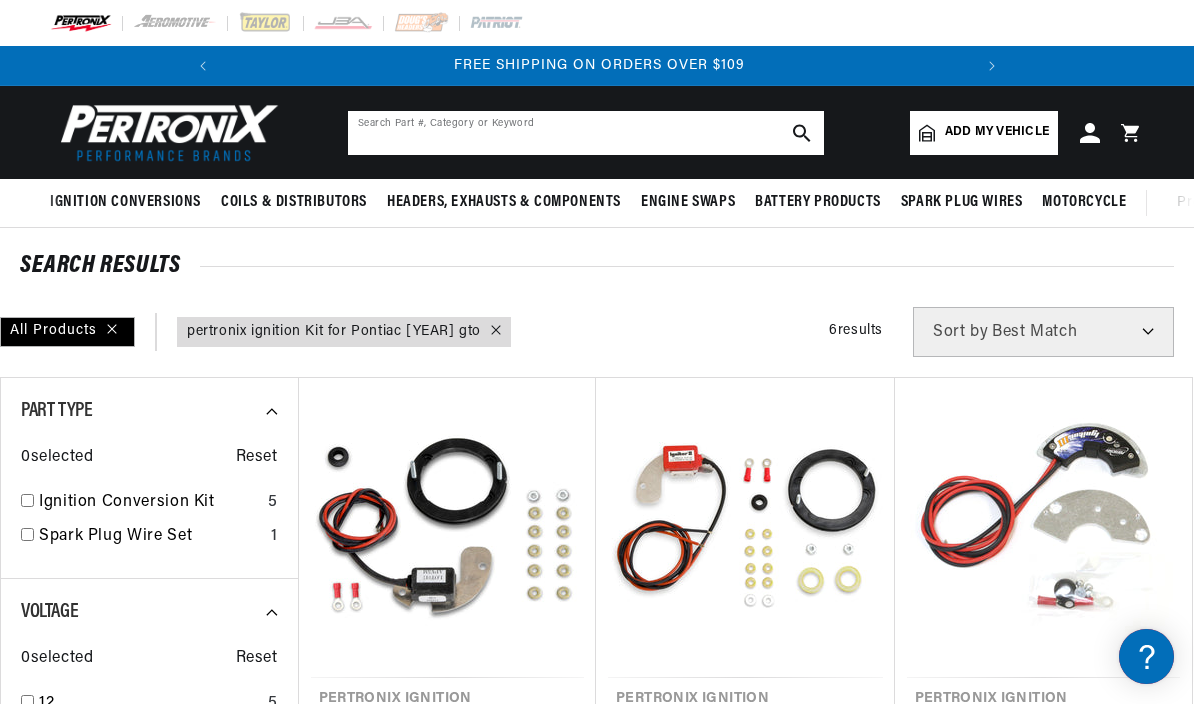click at bounding box center [586, 133] 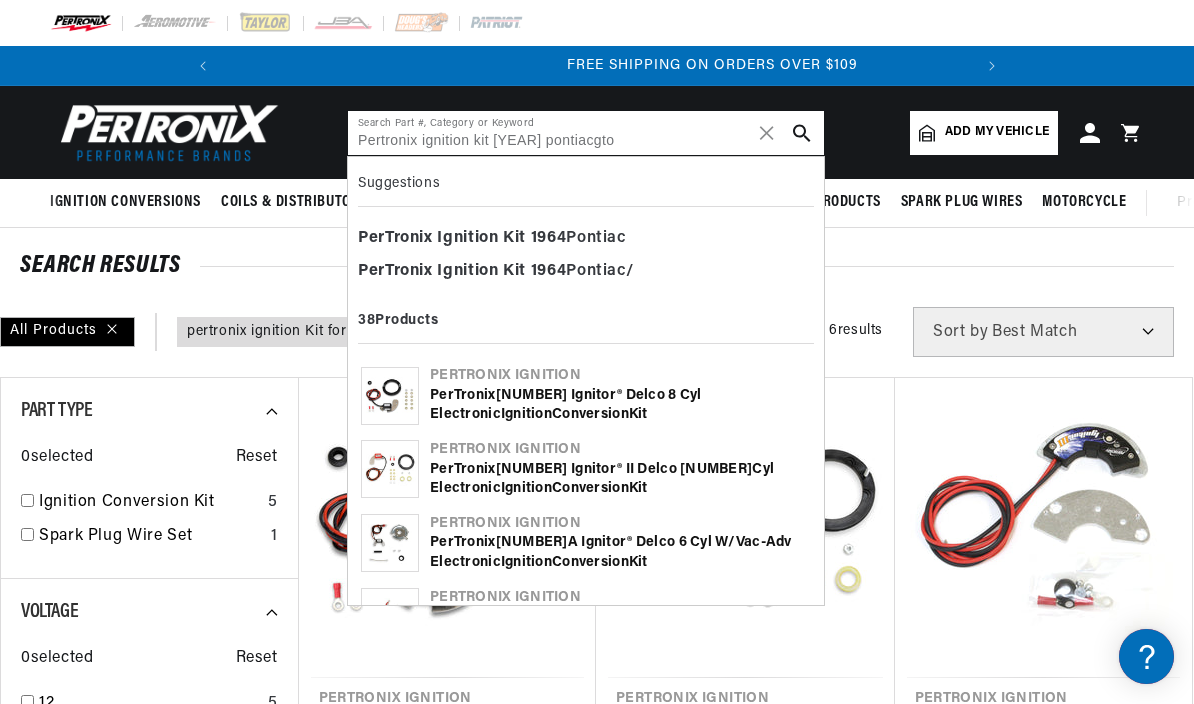 scroll, scrollTop: 0, scrollLeft: 747, axis: horizontal 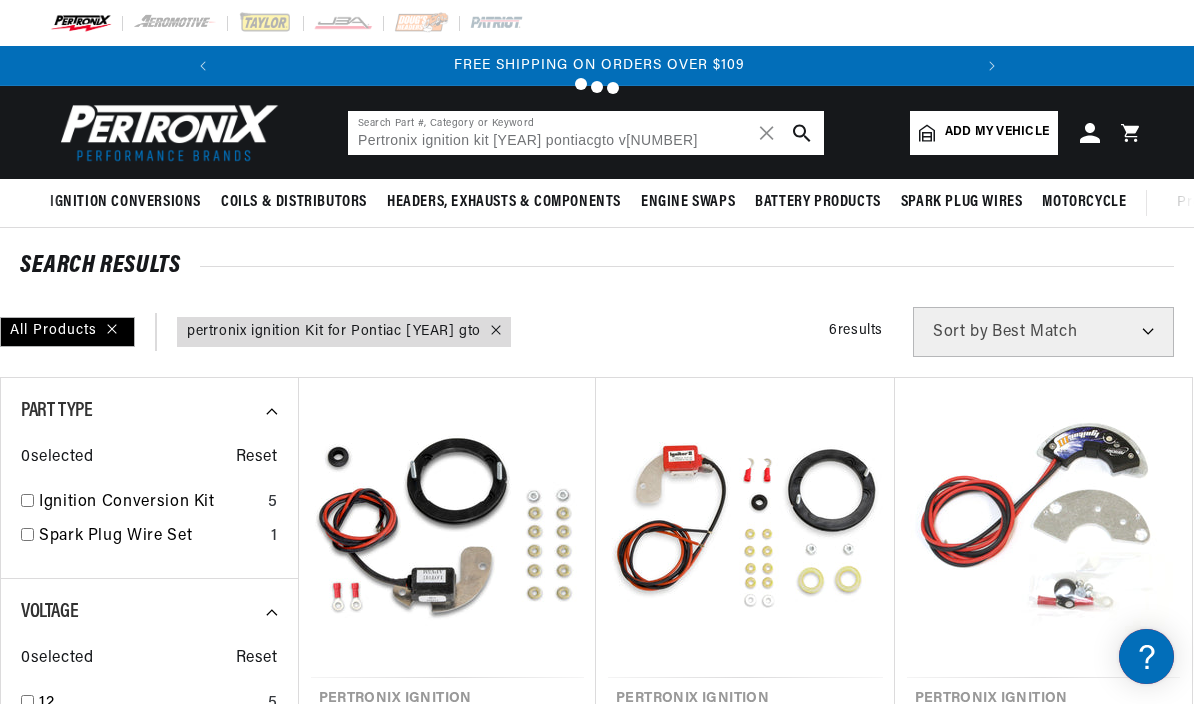 type on "Pertronix ignition kit   v[NUMBER]" 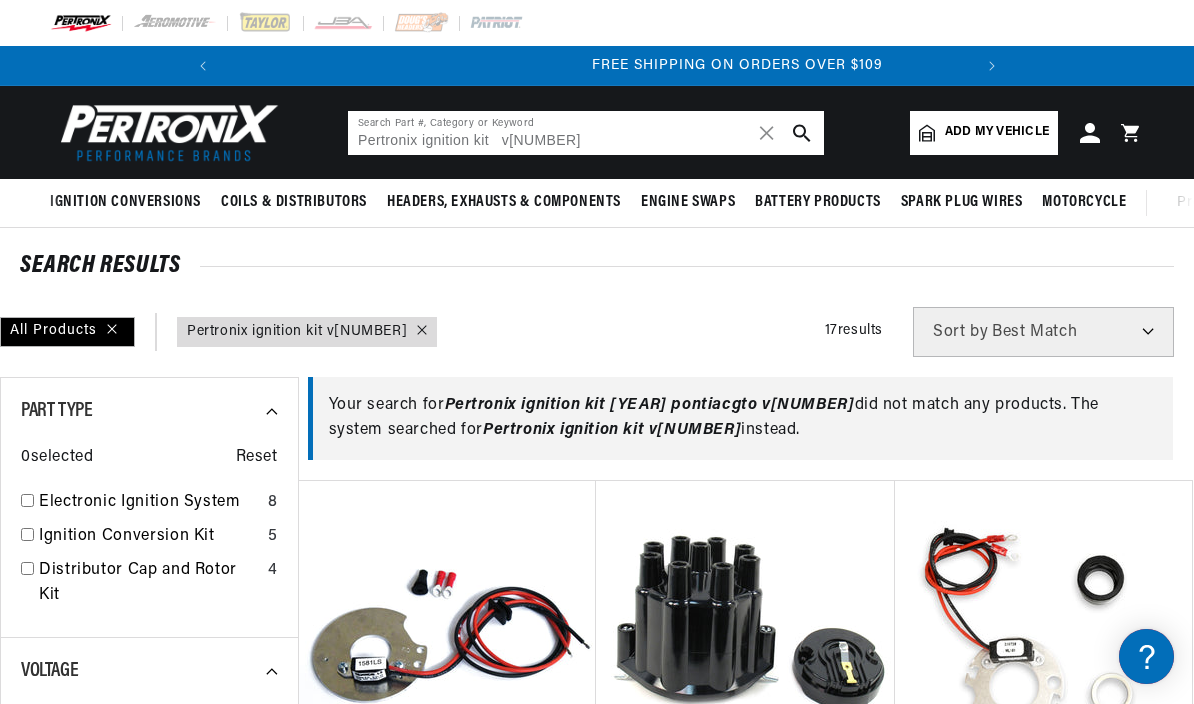 scroll, scrollTop: 0, scrollLeft: 747, axis: horizontal 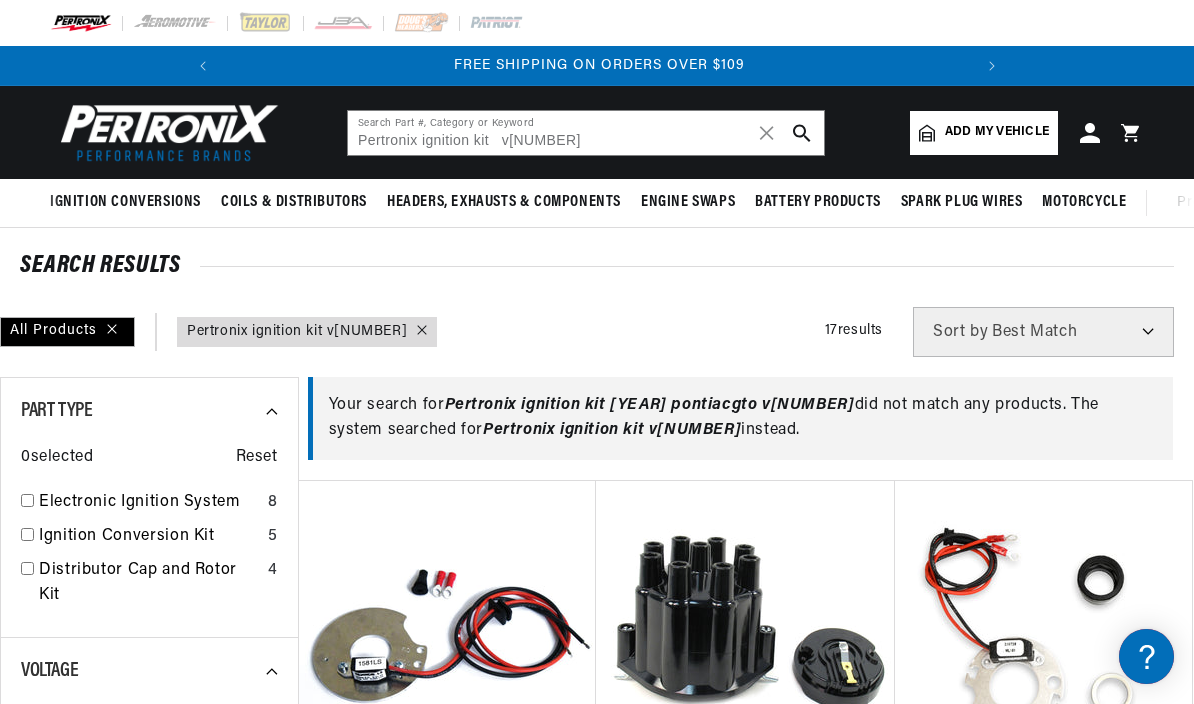 click on "✕" at bounding box center (767, 133) 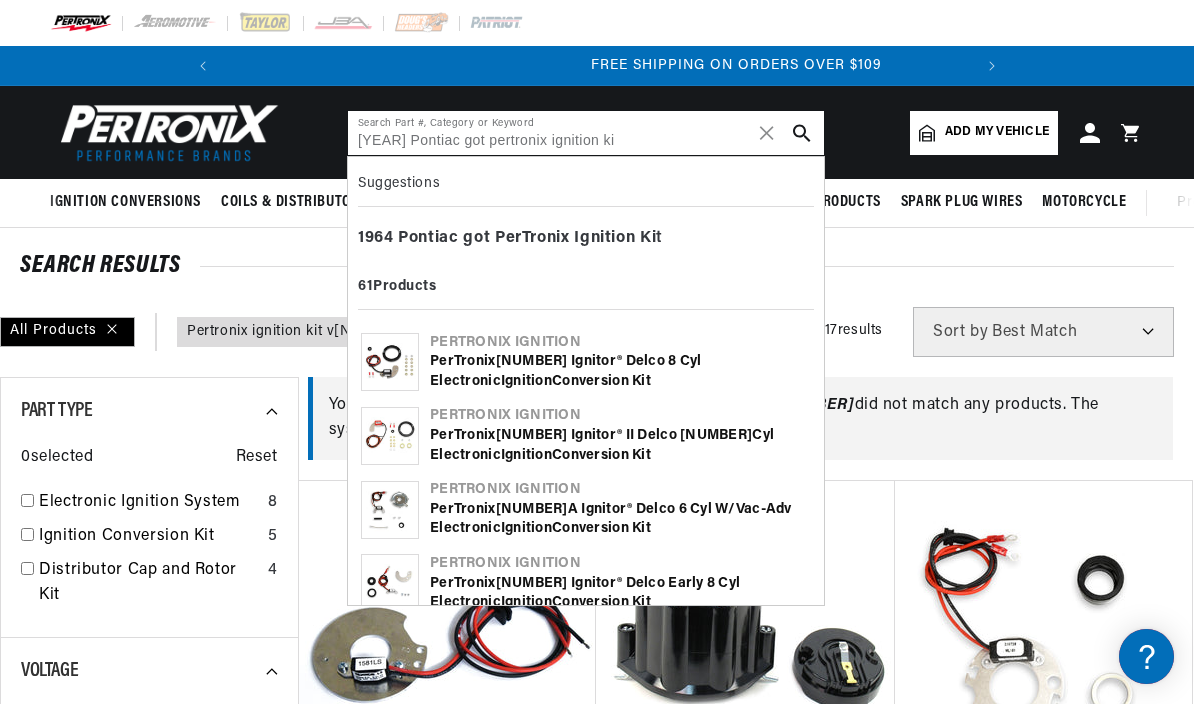 scroll, scrollTop: 0, scrollLeft: 747, axis: horizontal 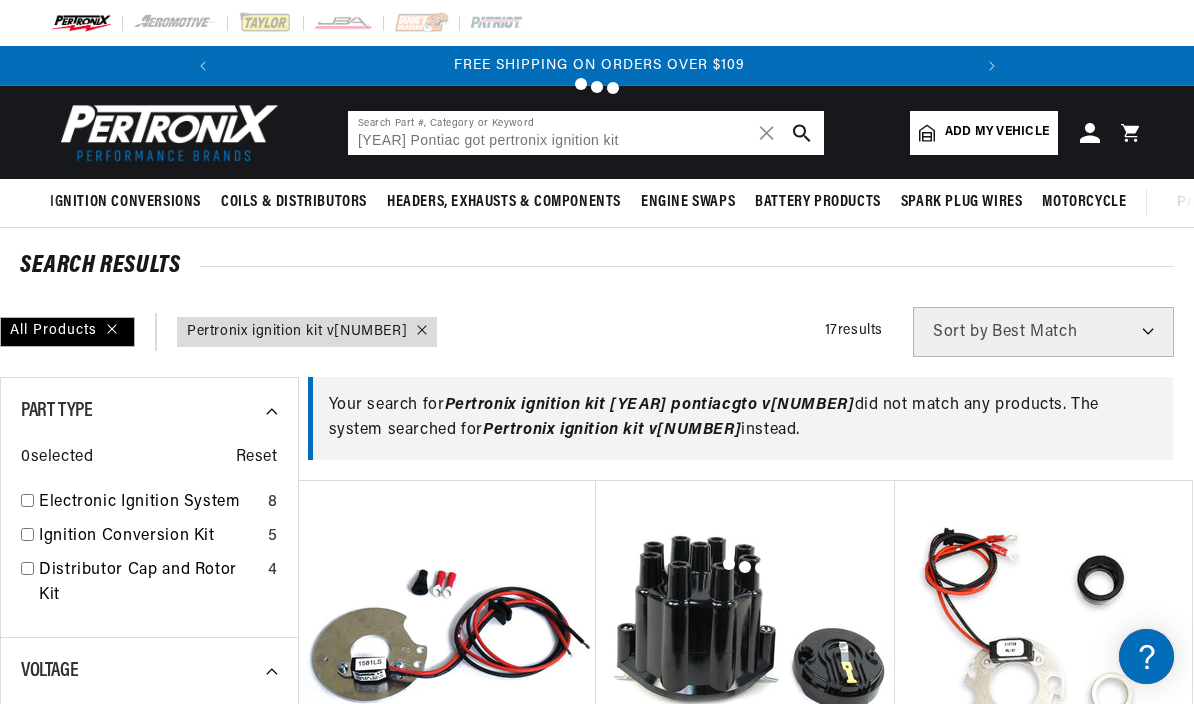 type on "Pontiac  pertronix ignition kit" 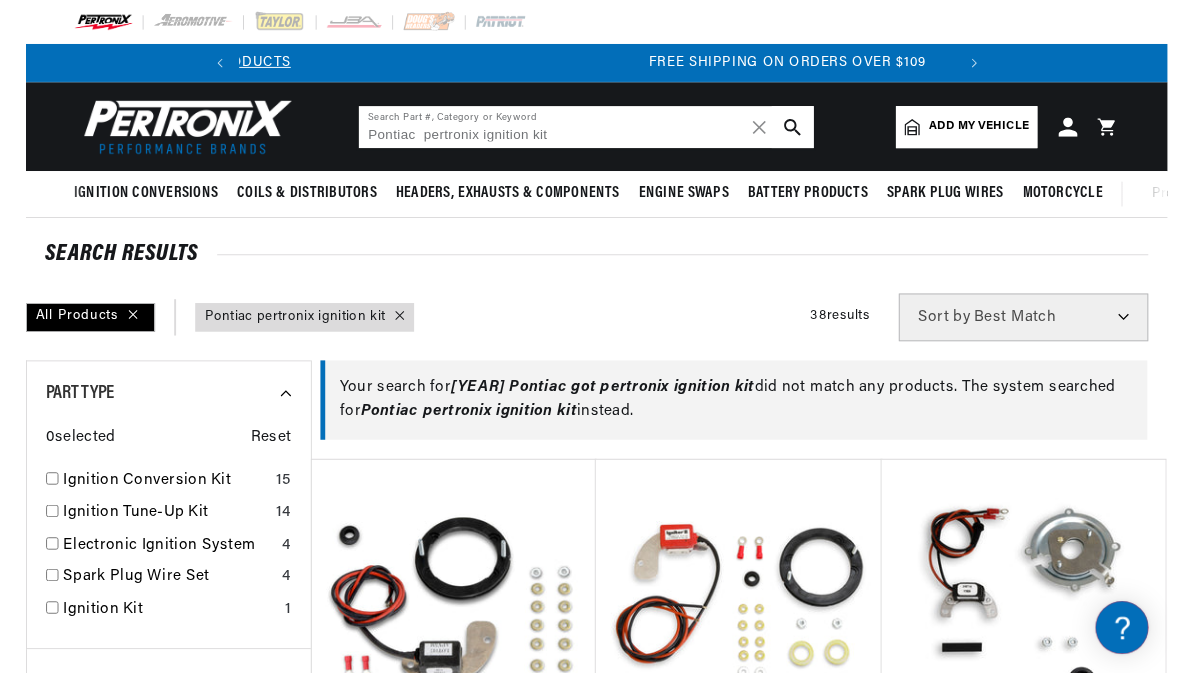 scroll, scrollTop: 0, scrollLeft: 747, axis: horizontal 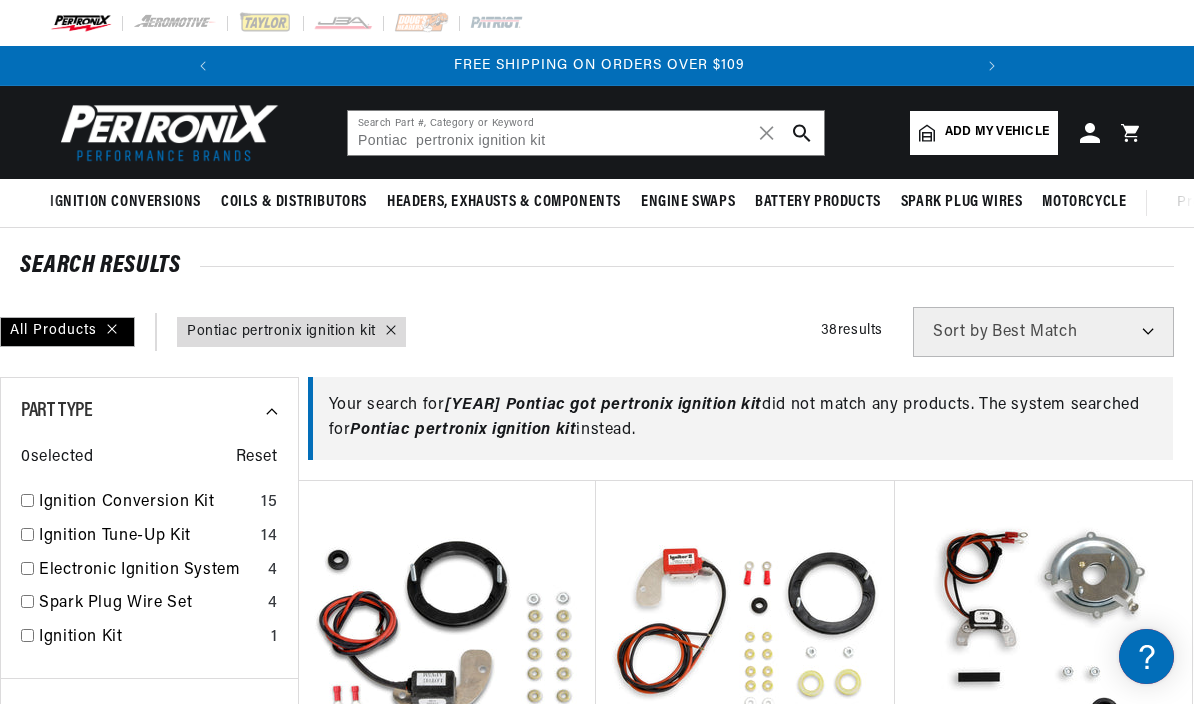 click 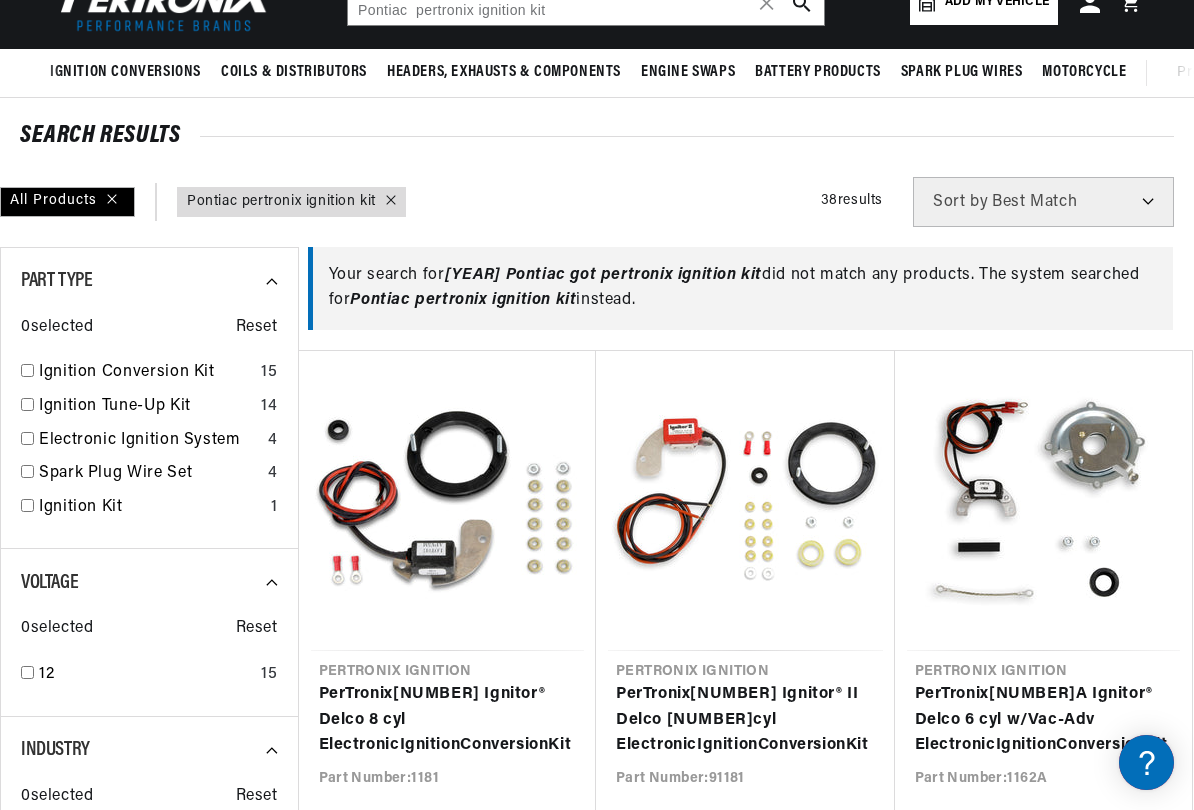 scroll, scrollTop: 145, scrollLeft: 0, axis: vertical 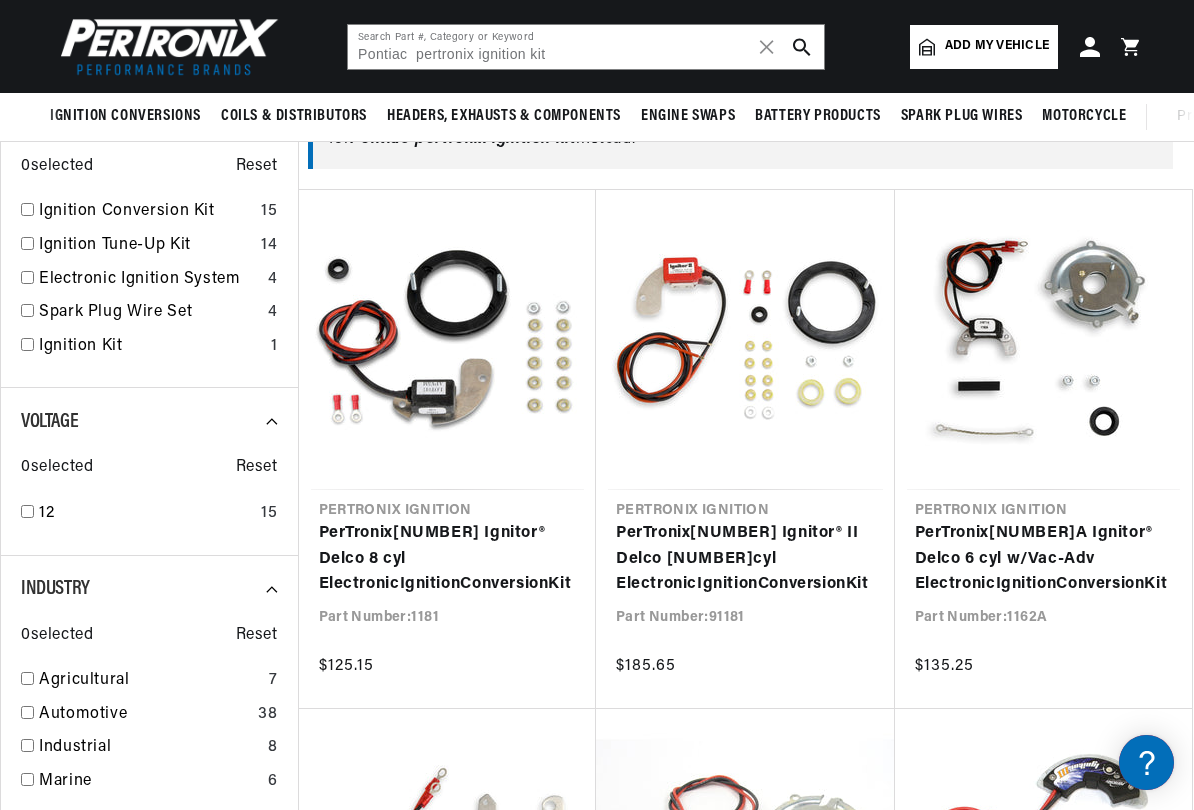 click at bounding box center [802, 47] 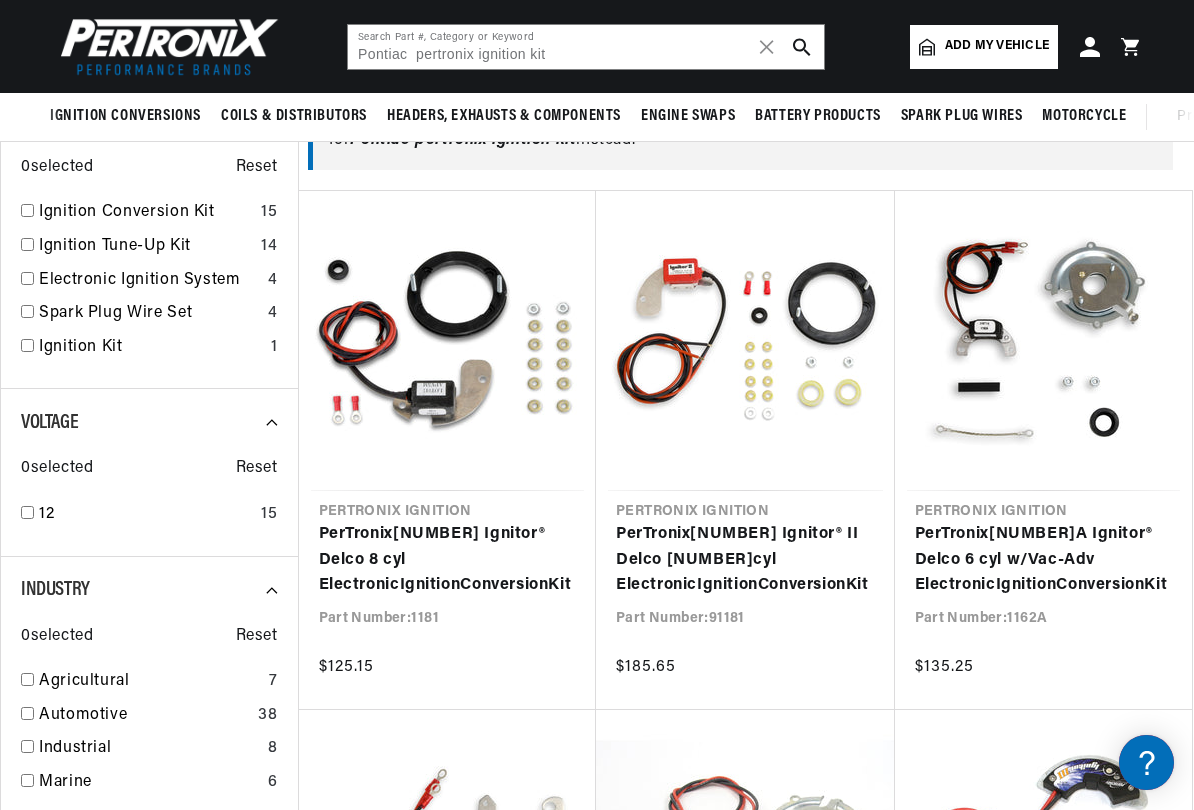 scroll, scrollTop: 297, scrollLeft: 0, axis: vertical 